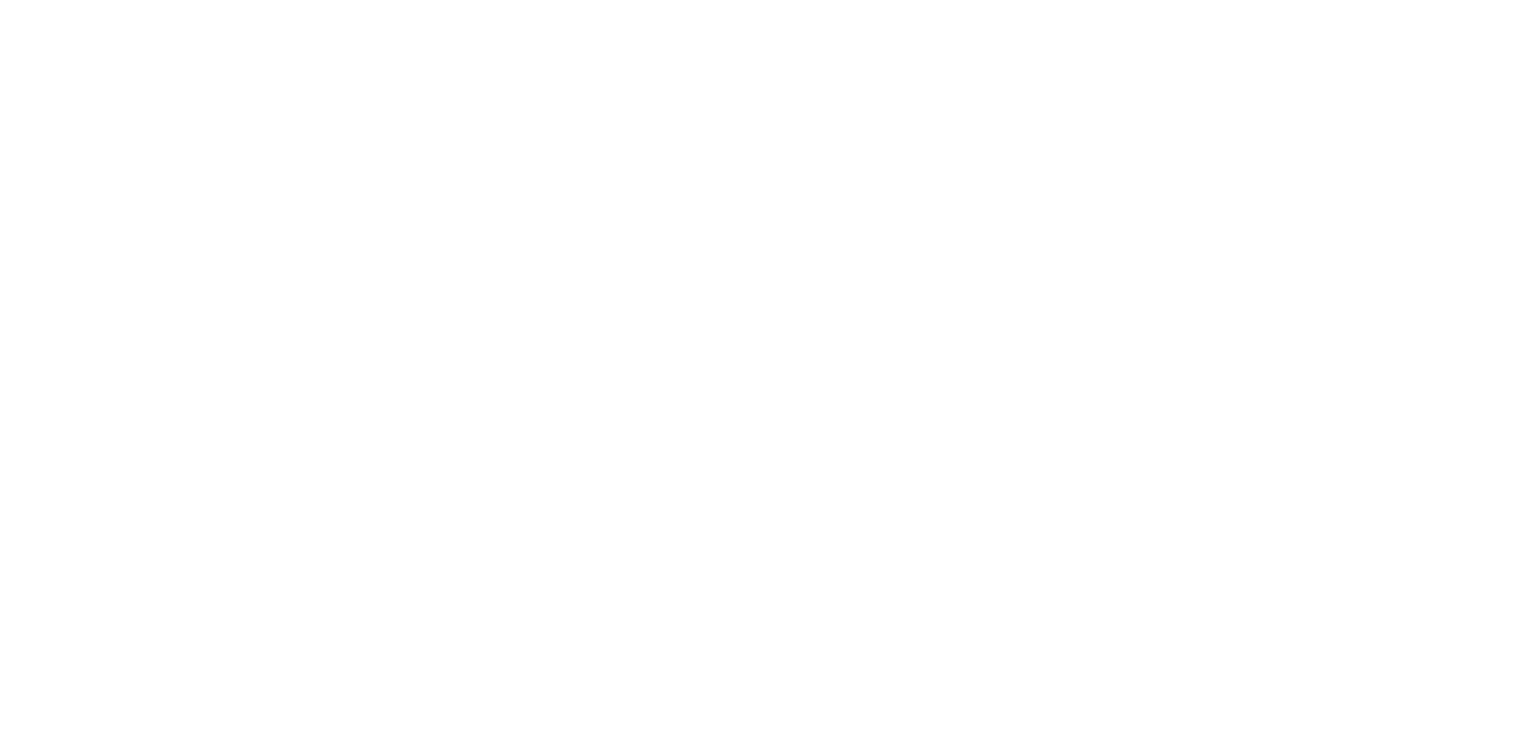 scroll, scrollTop: 0, scrollLeft: 0, axis: both 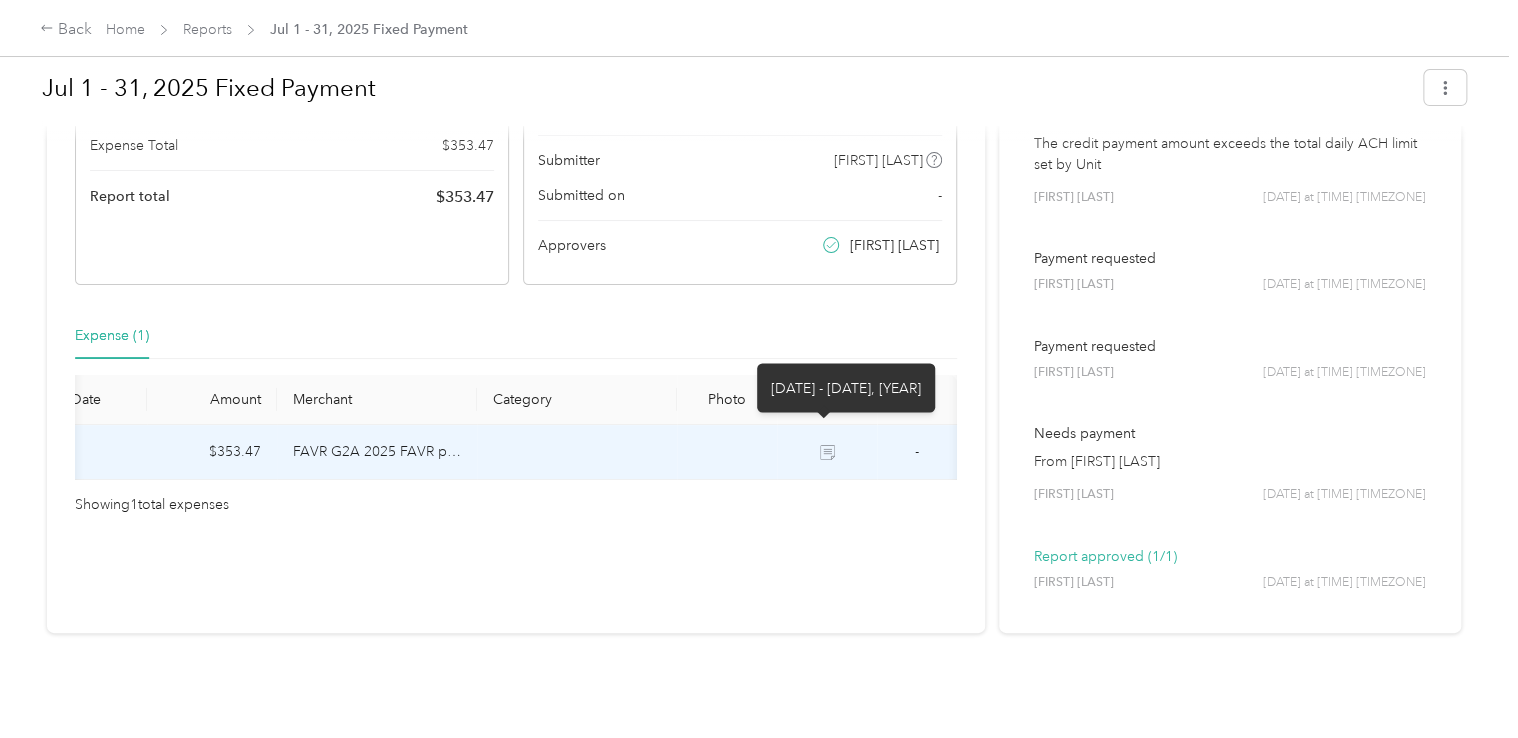 click 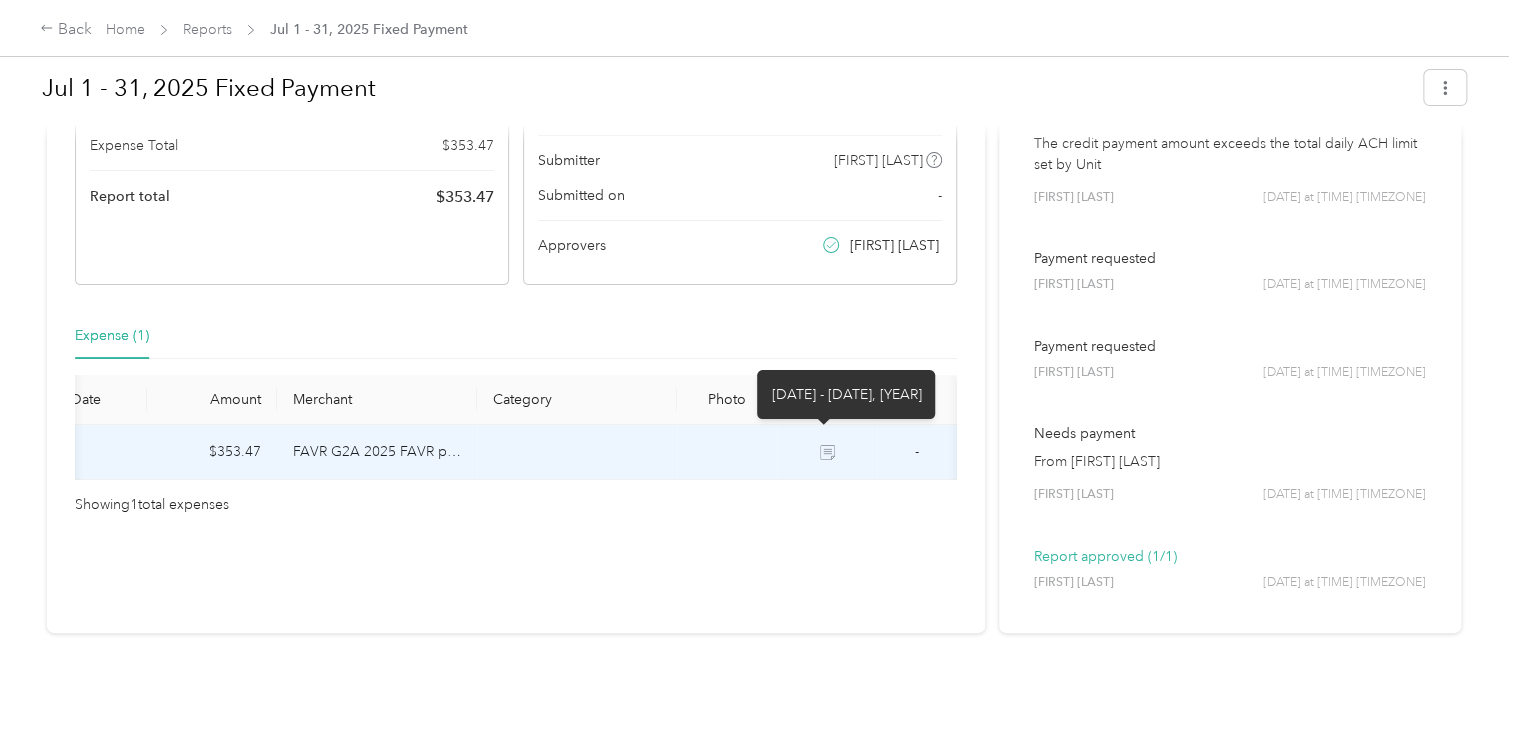 click 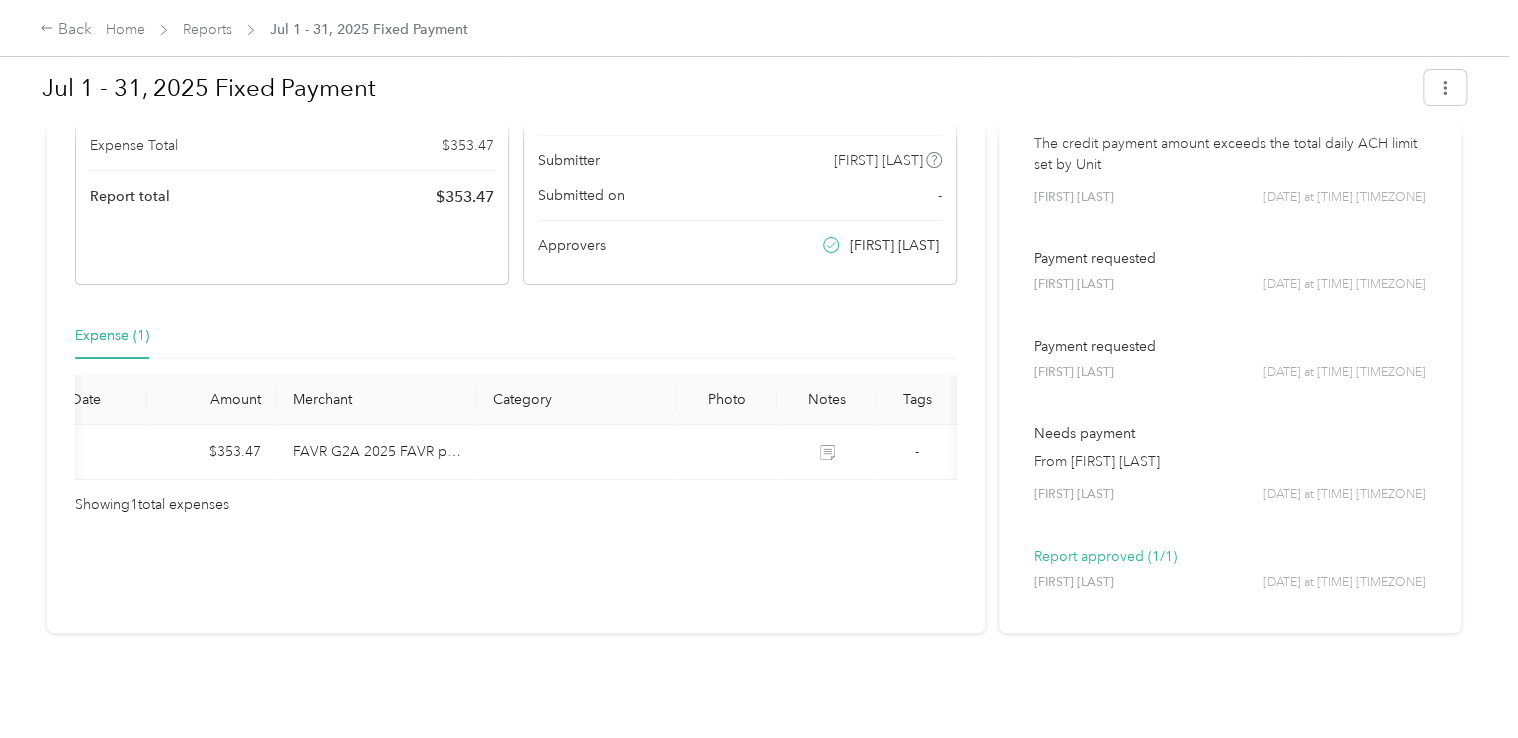 scroll, scrollTop: 0, scrollLeft: 0, axis: both 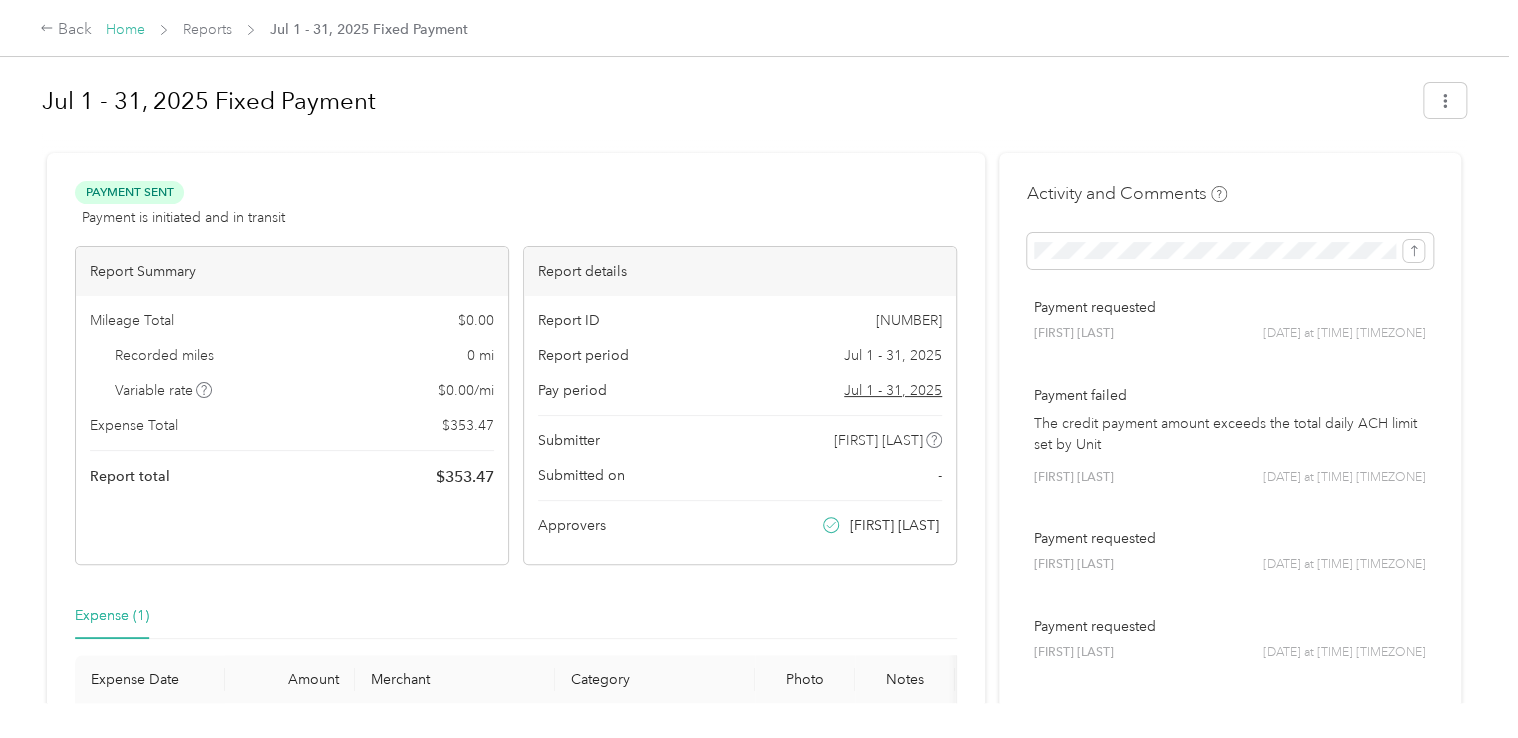 click on "Home" at bounding box center (125, 29) 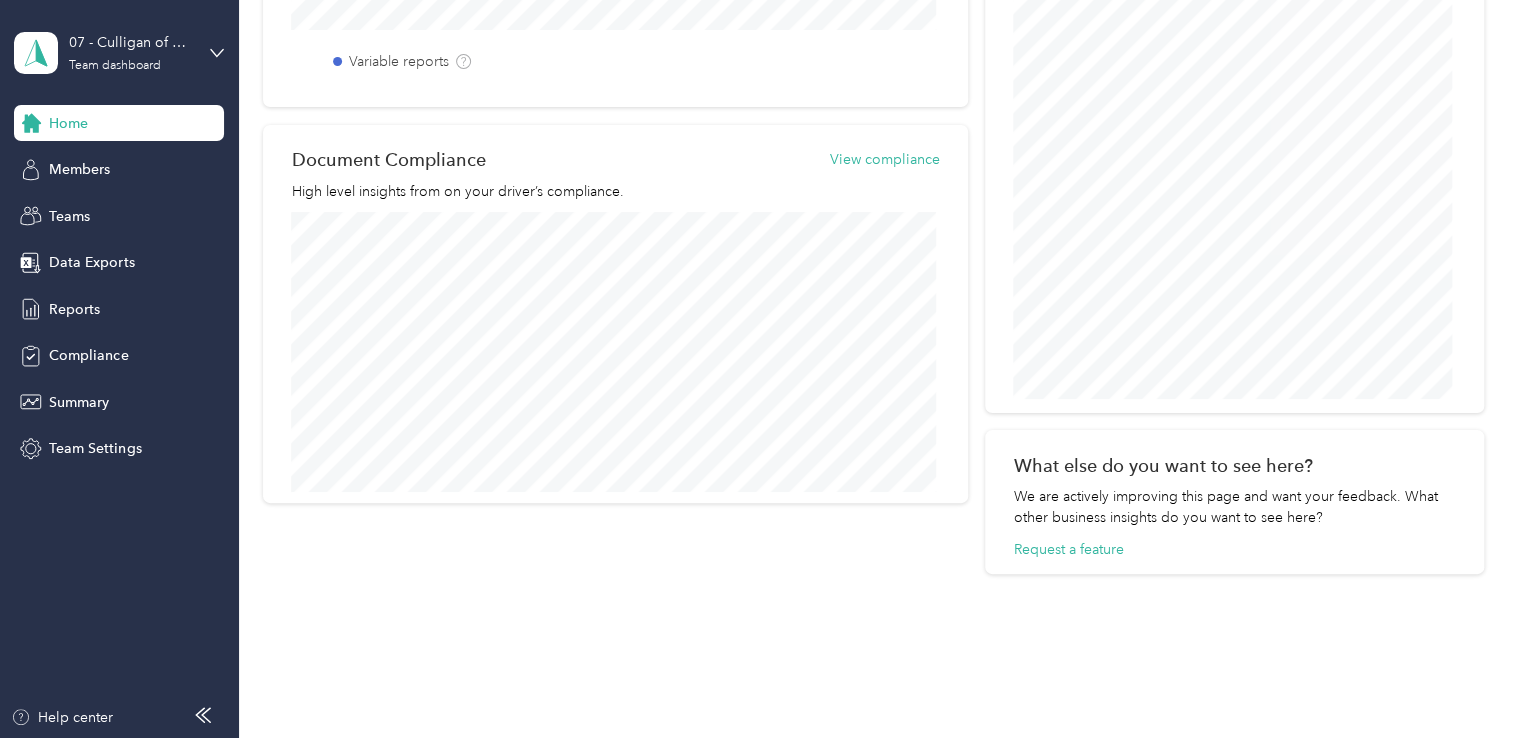 scroll, scrollTop: 893, scrollLeft: 0, axis: vertical 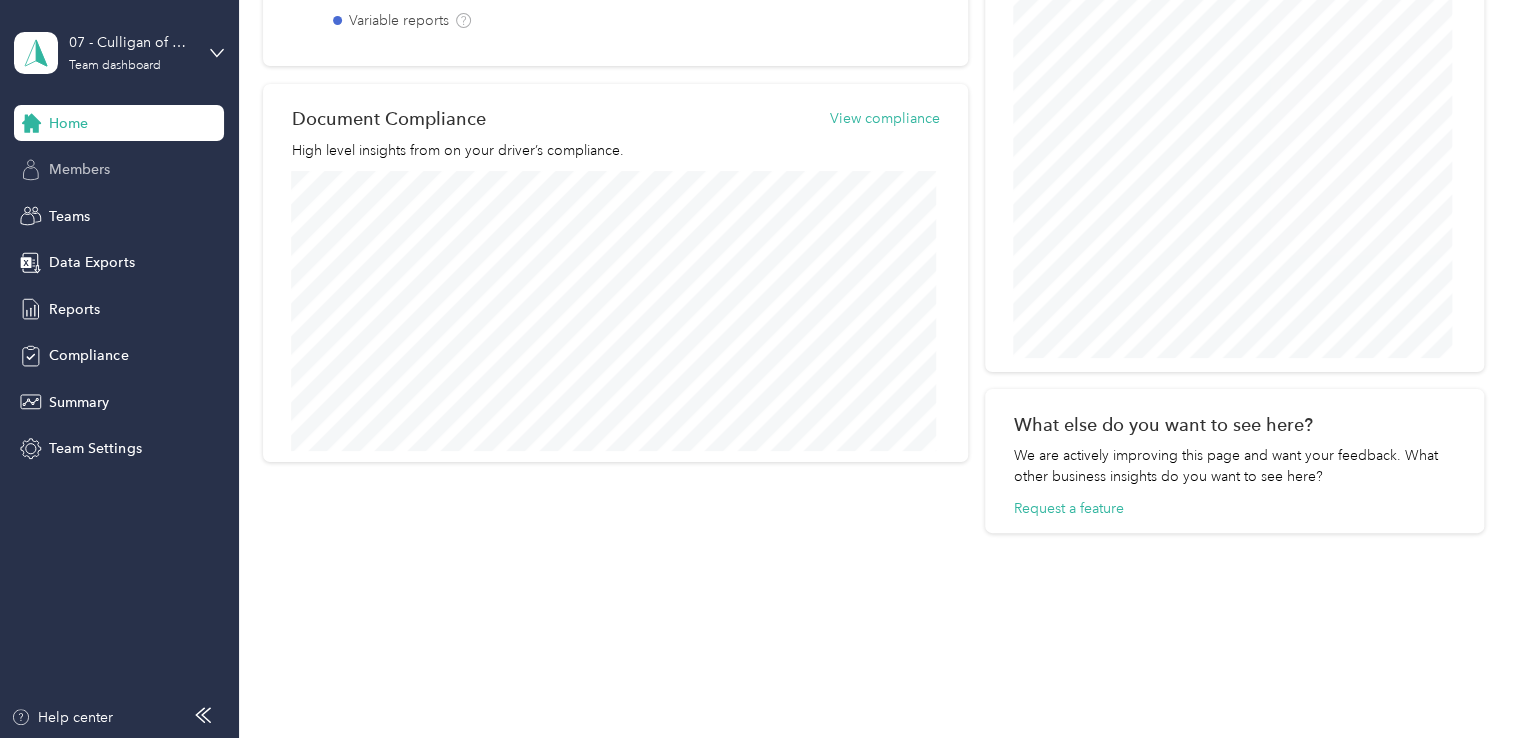 click on "Members" at bounding box center (79, 169) 